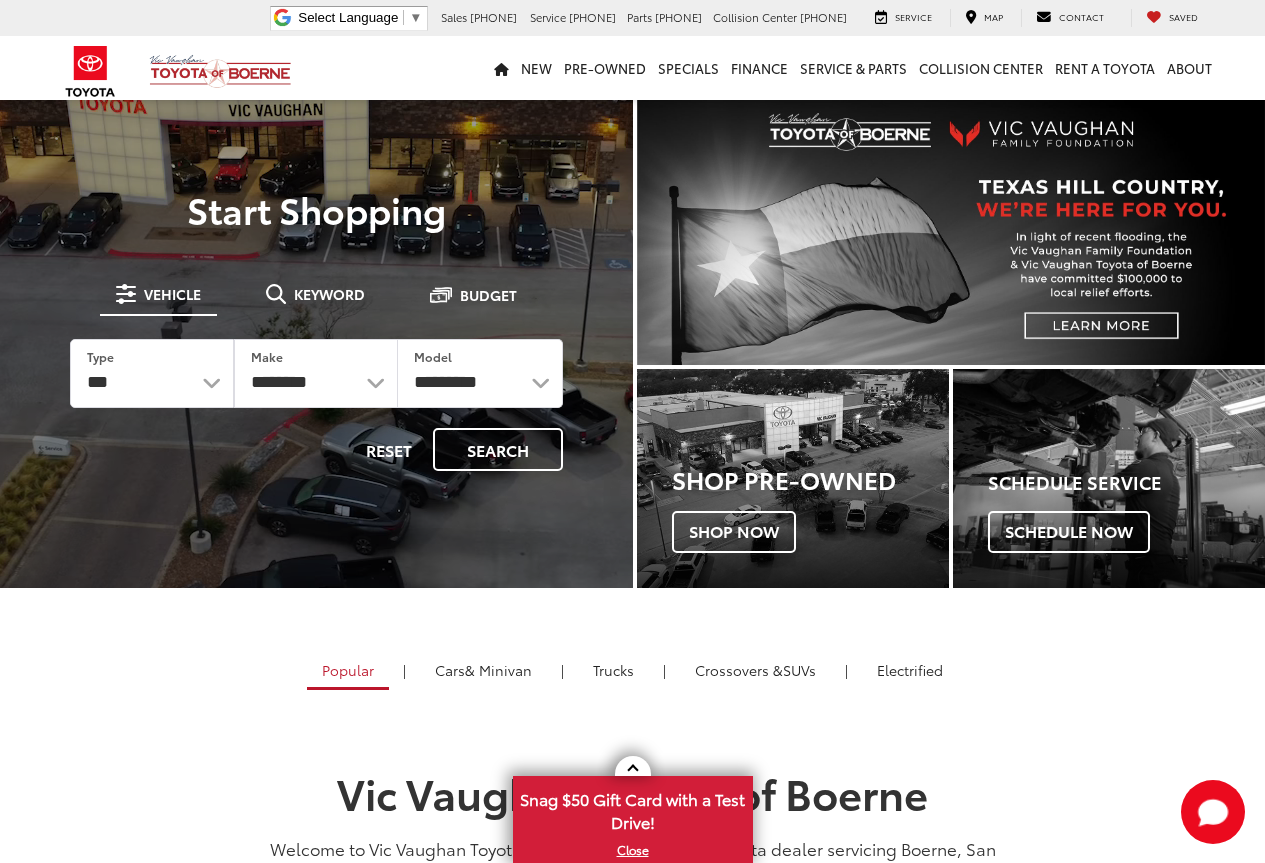 scroll, scrollTop: 0, scrollLeft: 0, axis: both 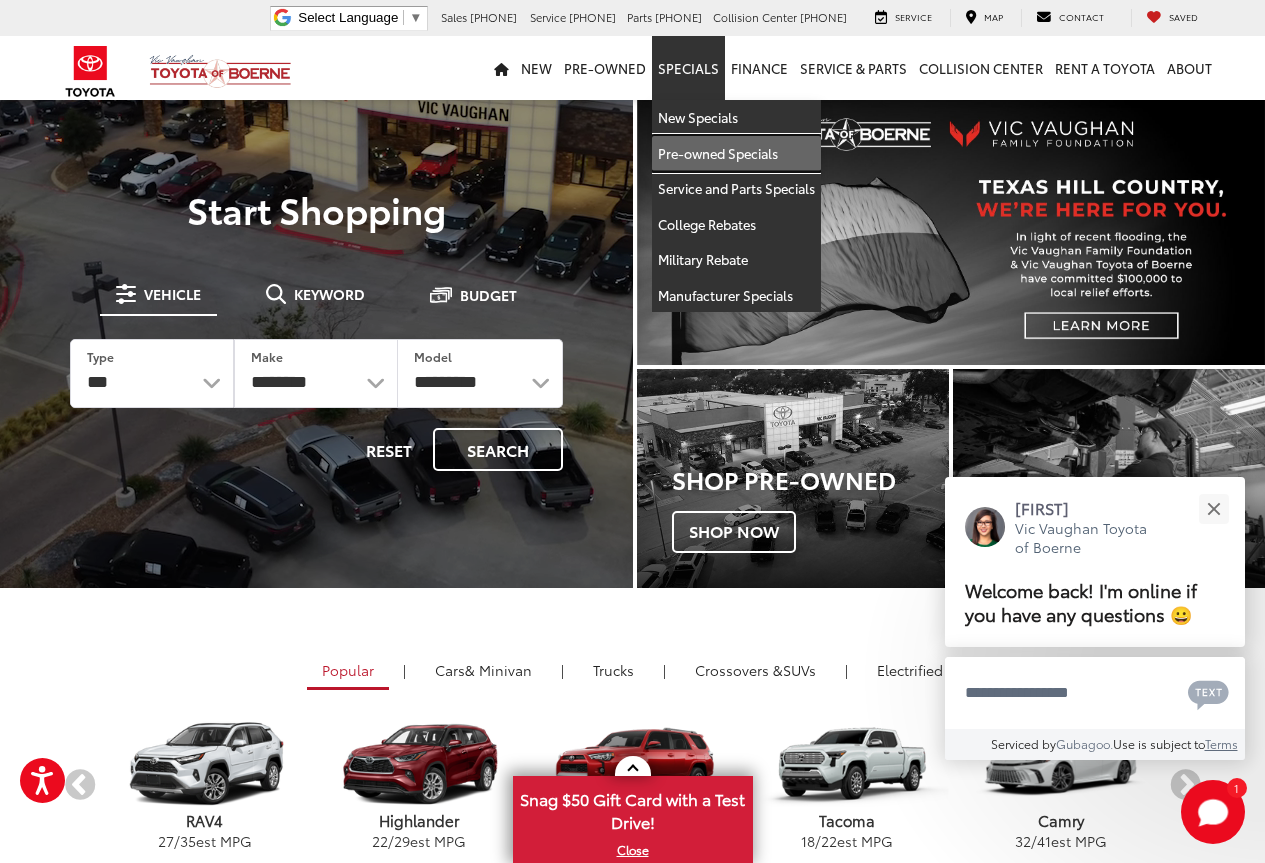 click on "Pre-owned Specials" at bounding box center [736, 154] 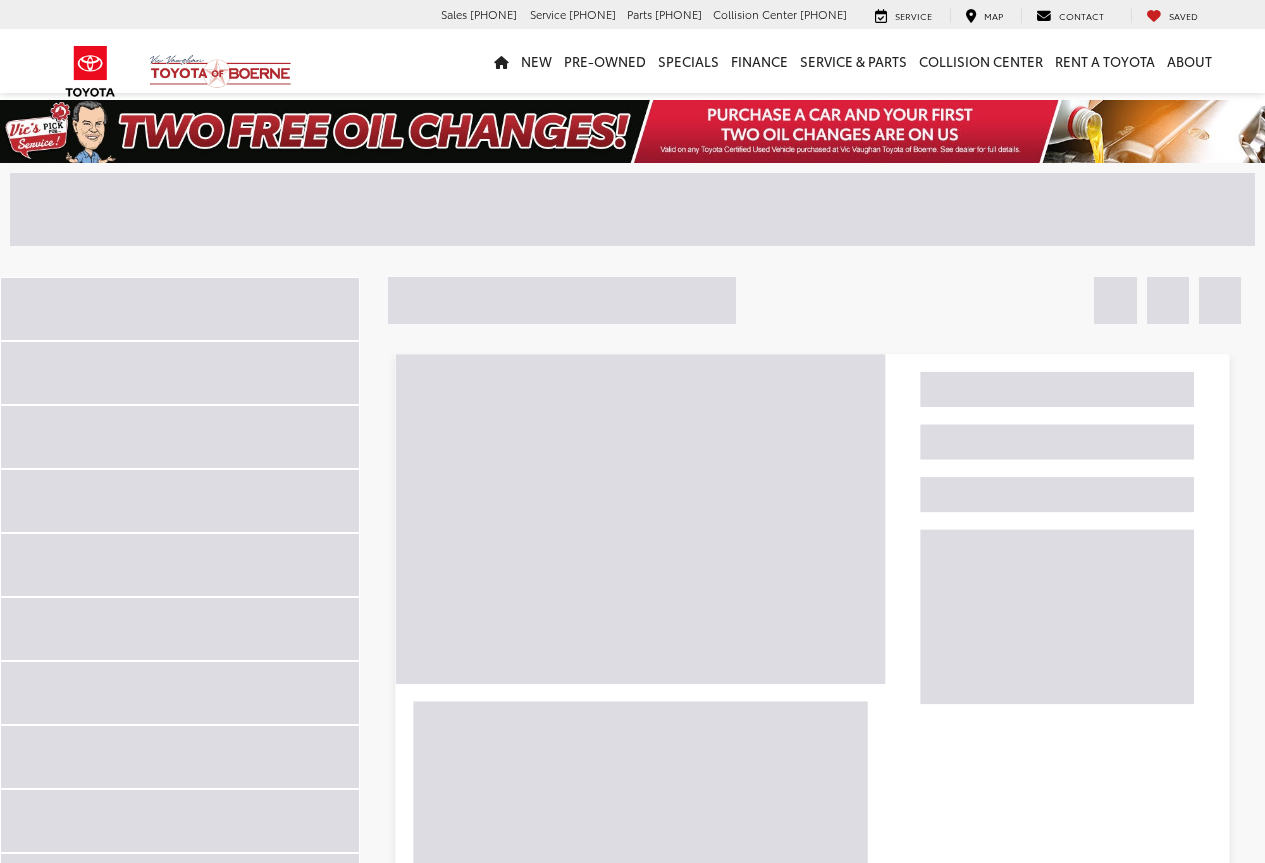scroll, scrollTop: 0, scrollLeft: 0, axis: both 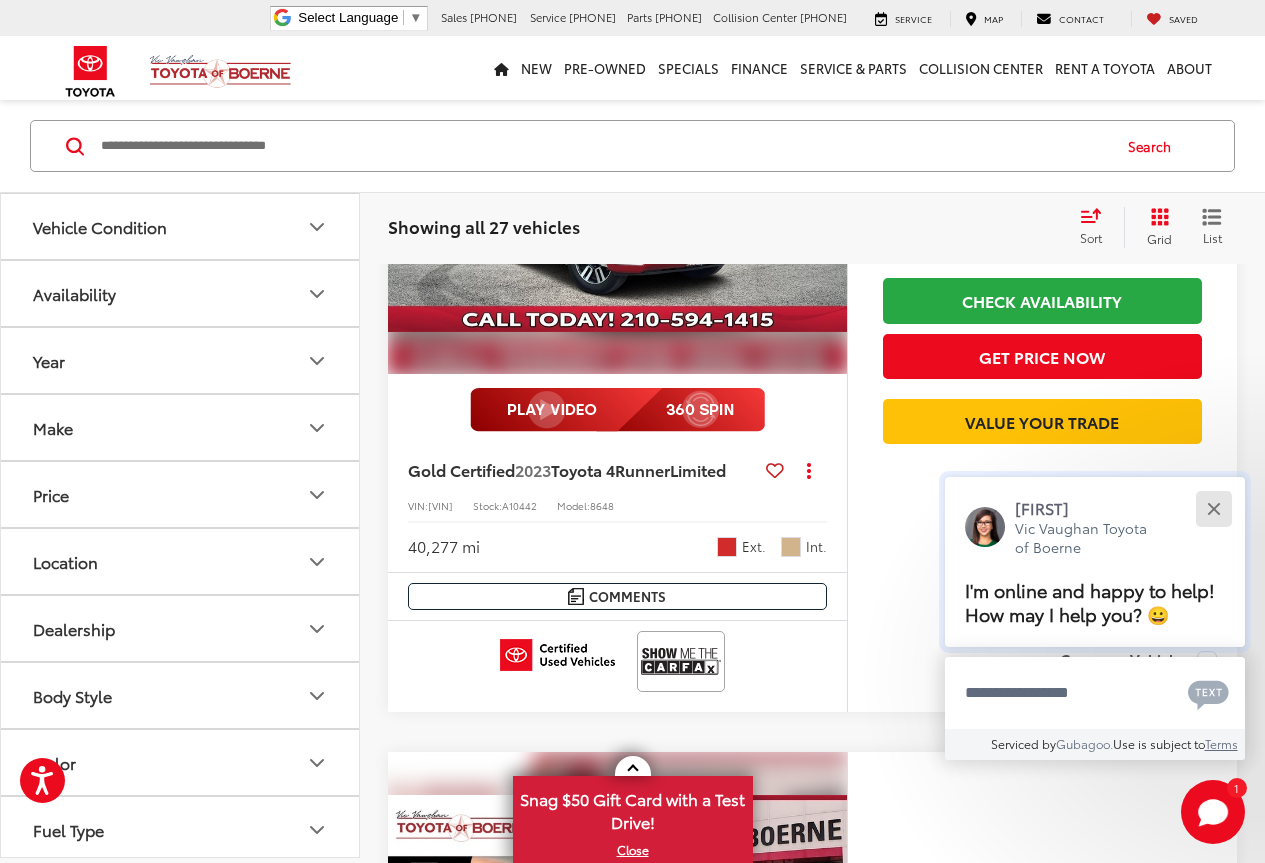 click at bounding box center (1213, 508) 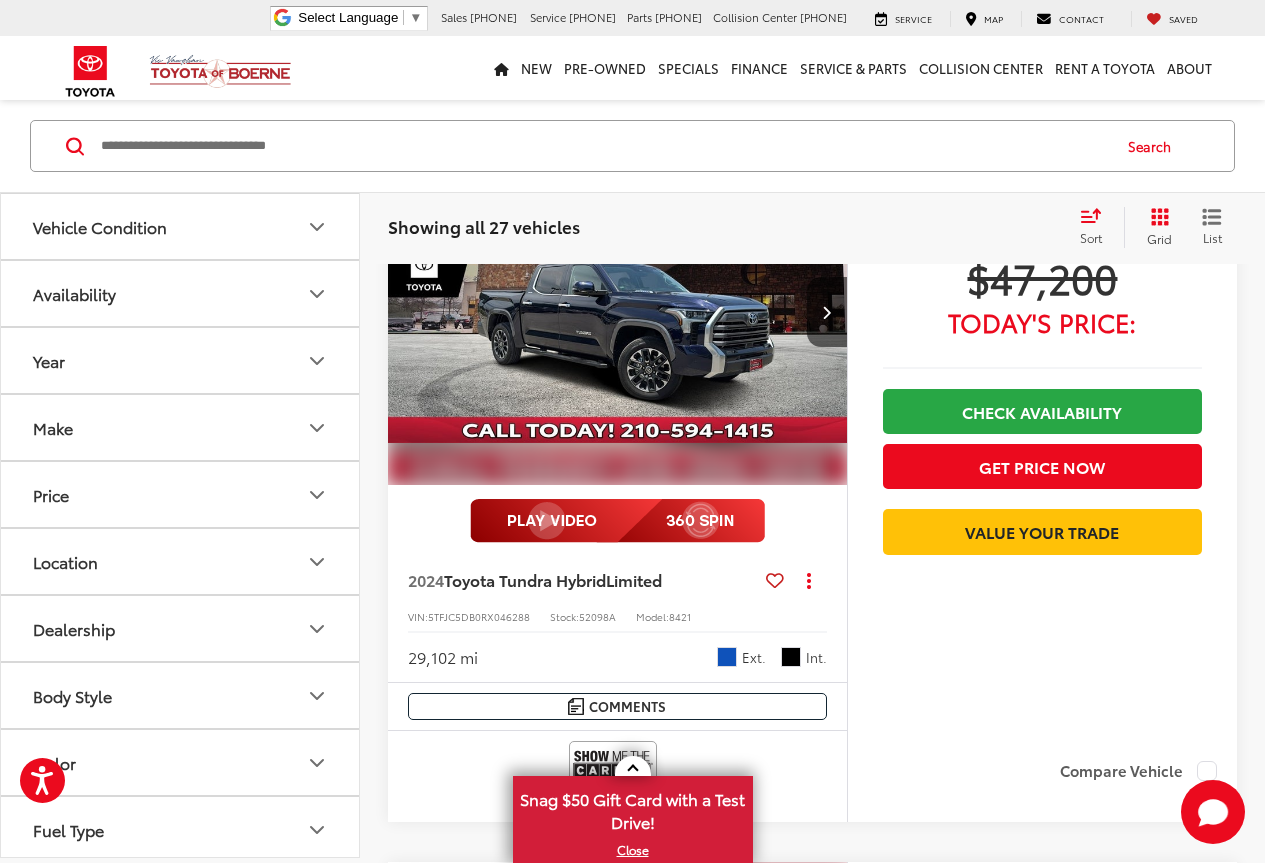 scroll, scrollTop: 1600, scrollLeft: 0, axis: vertical 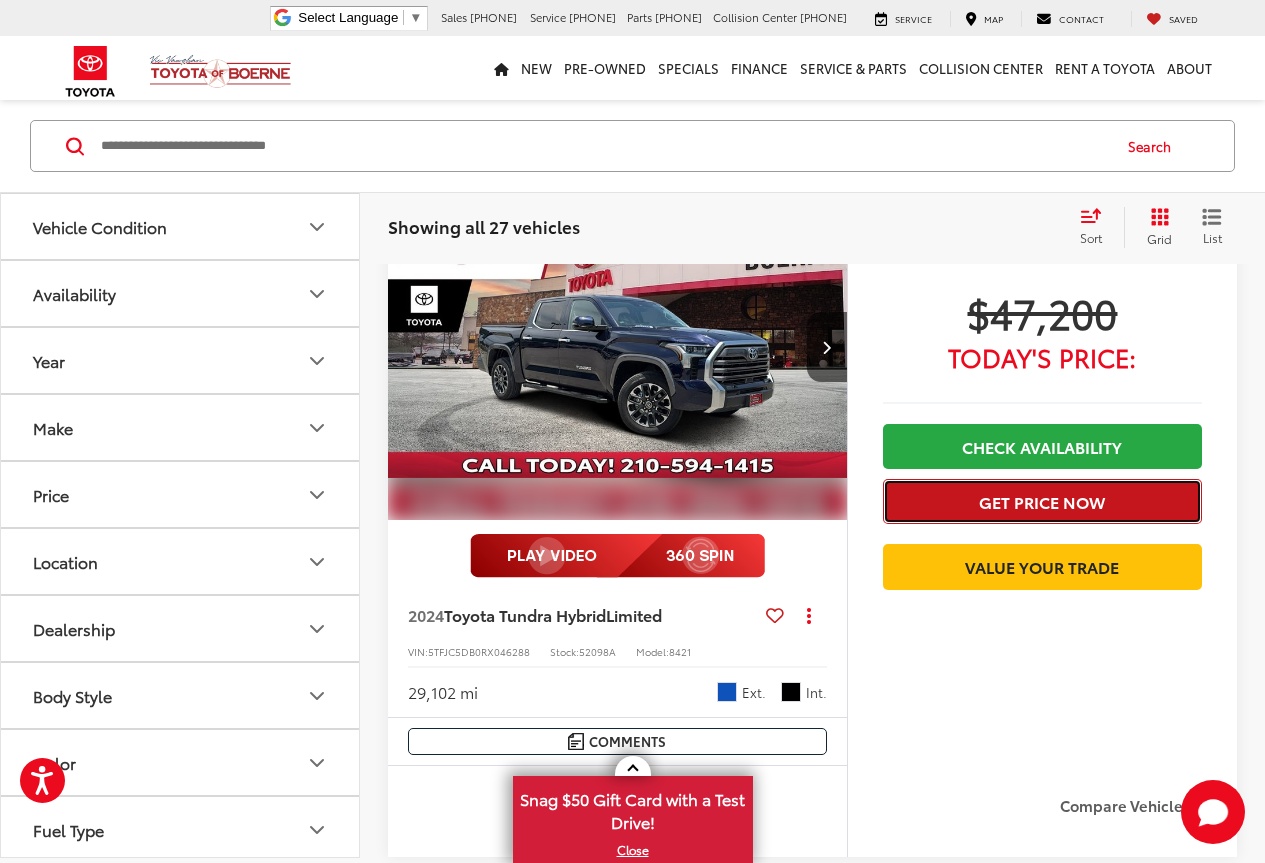click on "Get Price Now" at bounding box center (1042, 501) 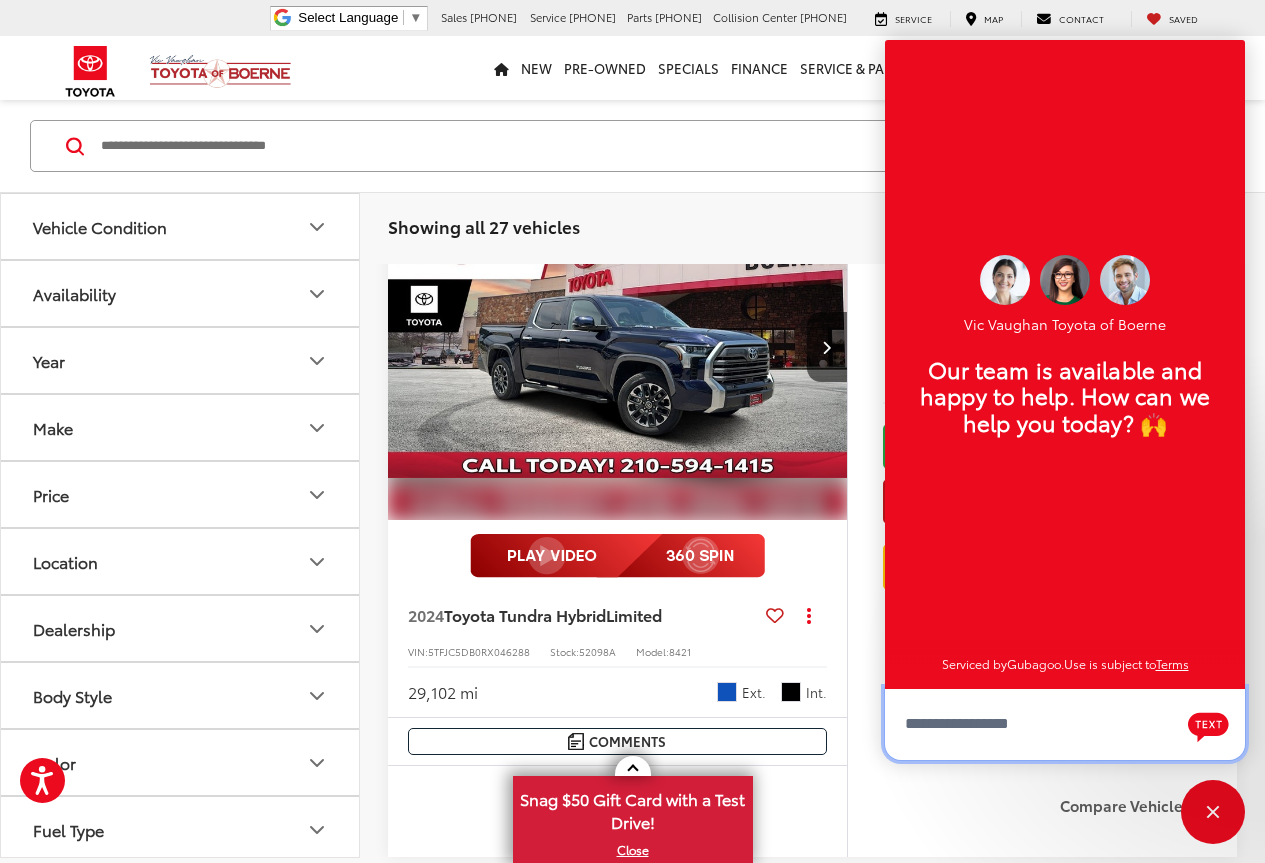 scroll, scrollTop: 24, scrollLeft: 0, axis: vertical 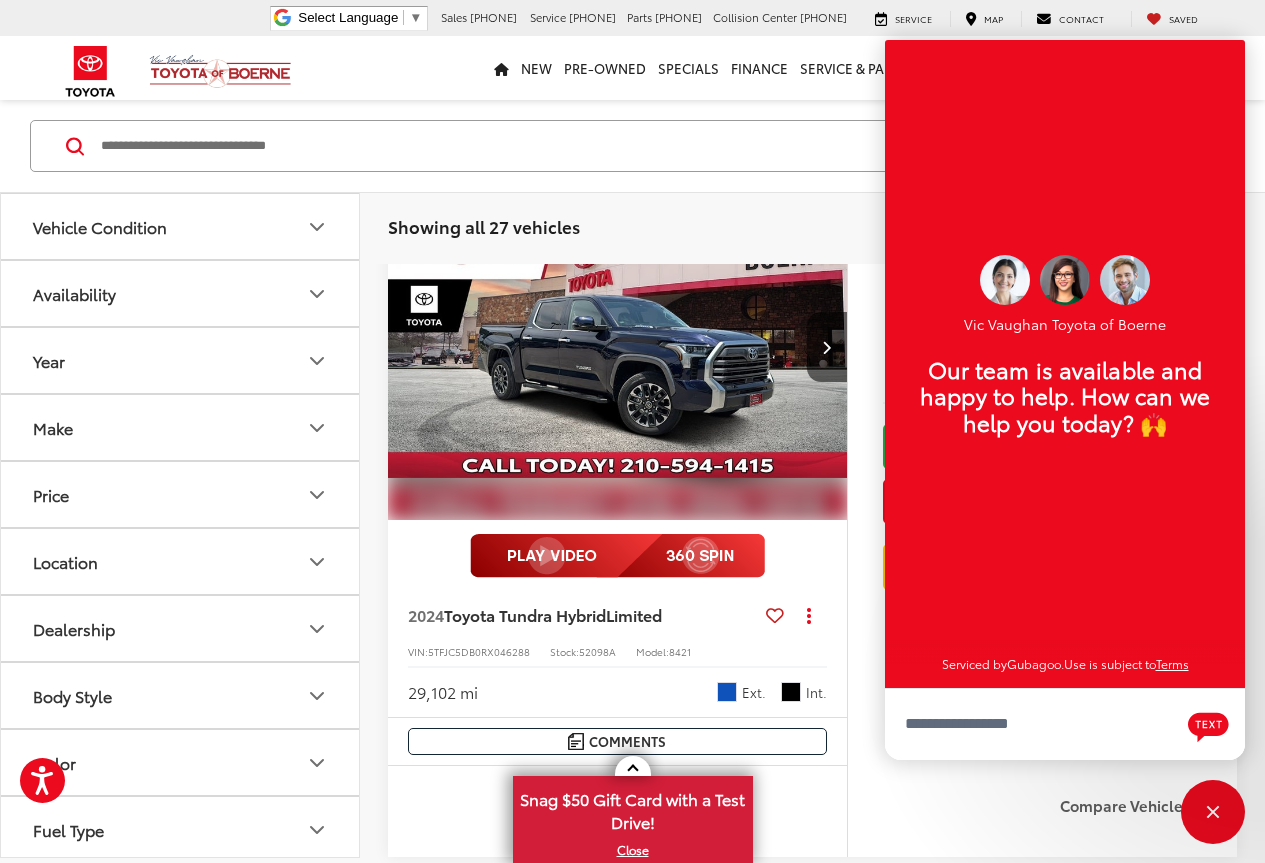click at bounding box center [618, 348] 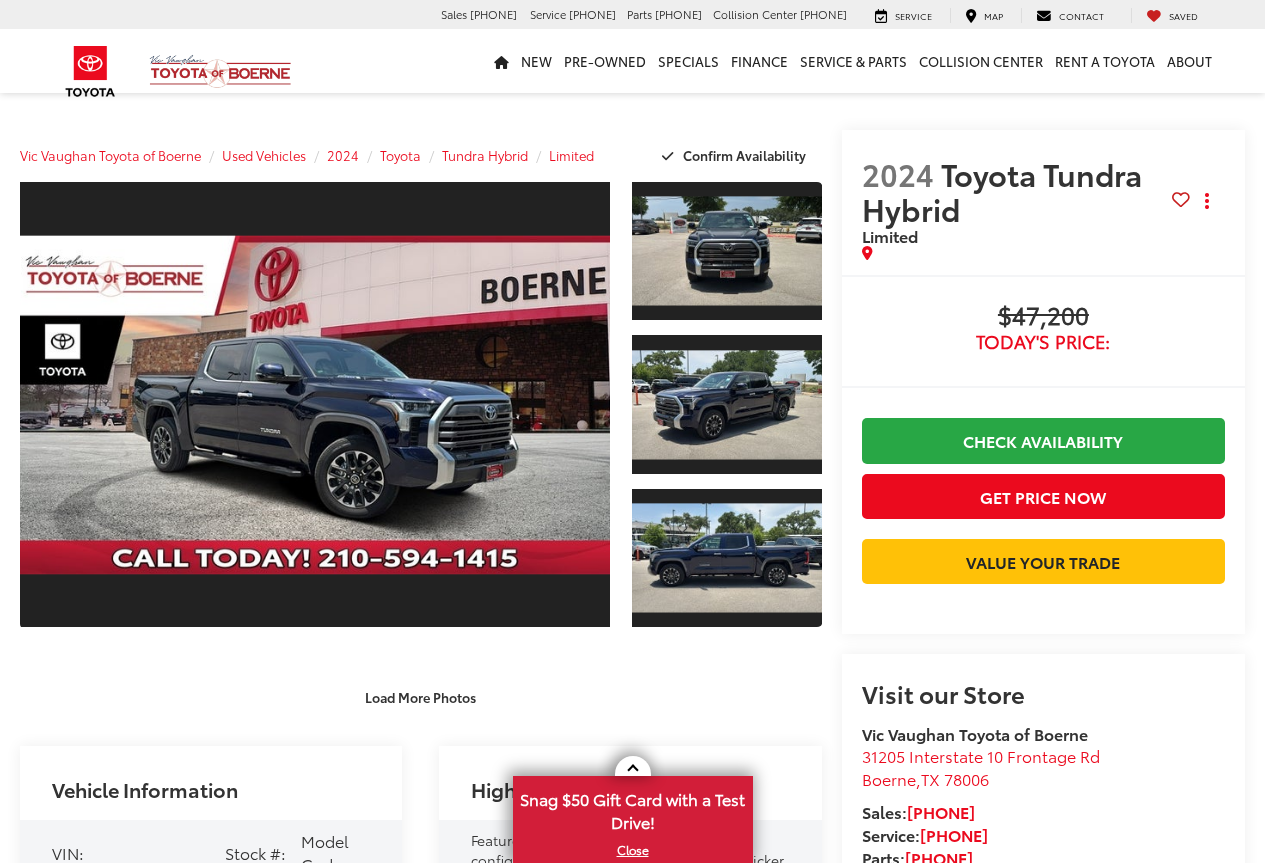 scroll, scrollTop: 0, scrollLeft: 0, axis: both 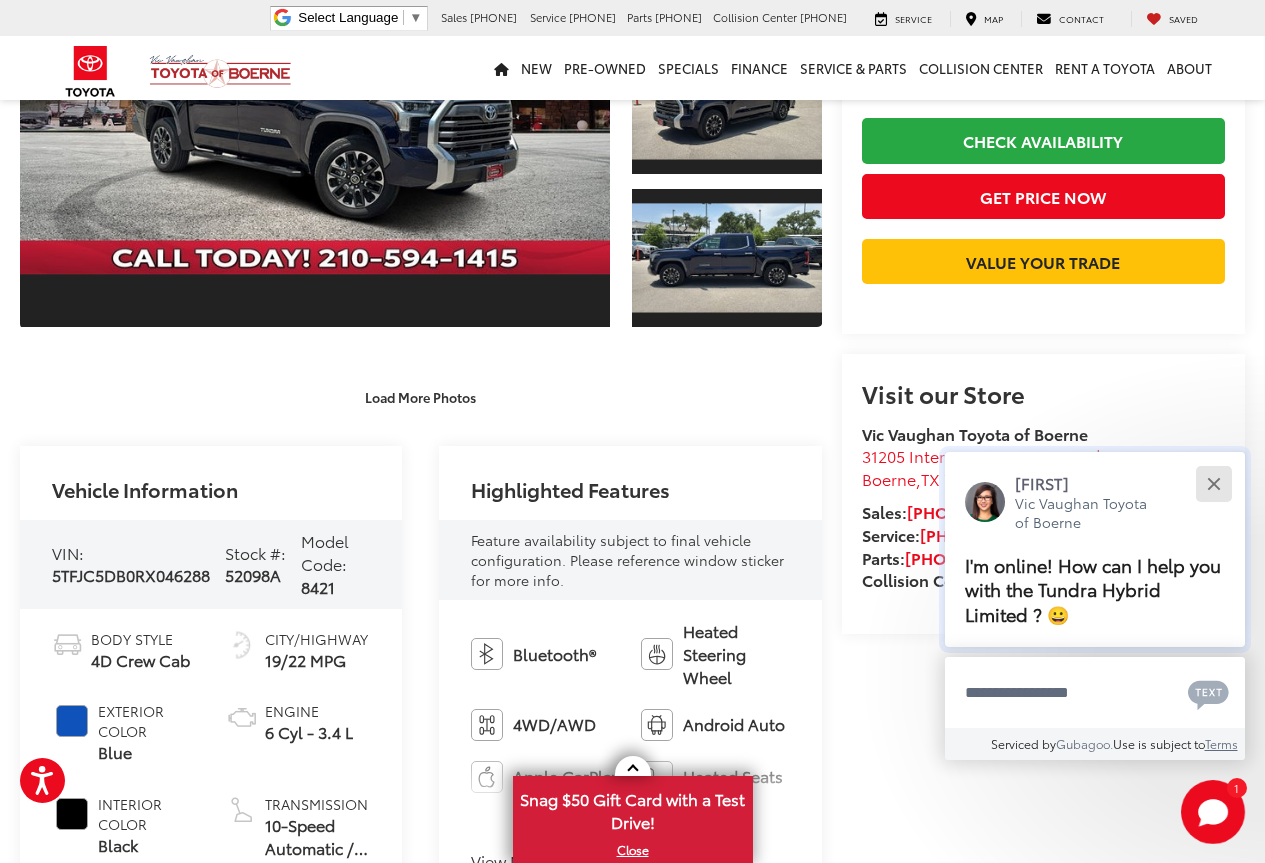 click at bounding box center (1213, 483) 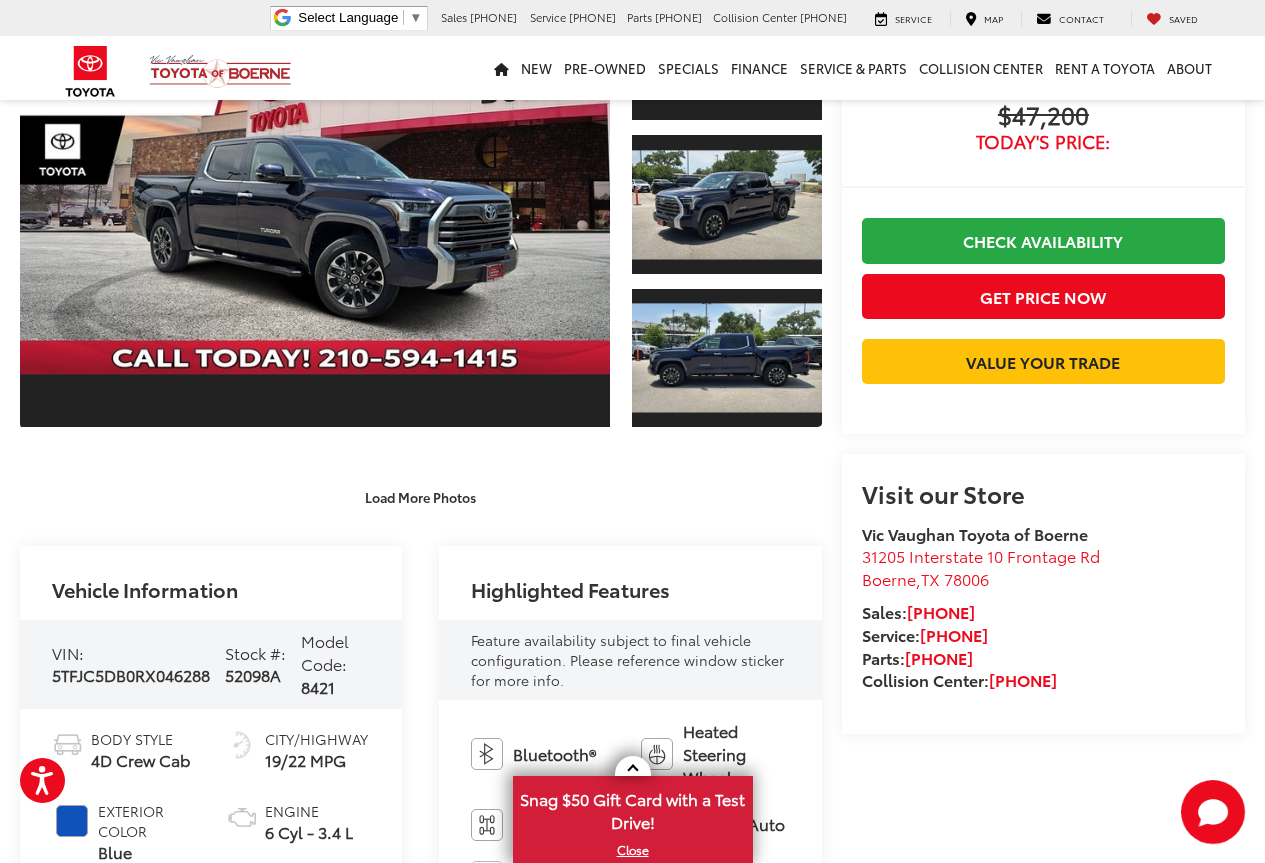 scroll, scrollTop: 0, scrollLeft: 0, axis: both 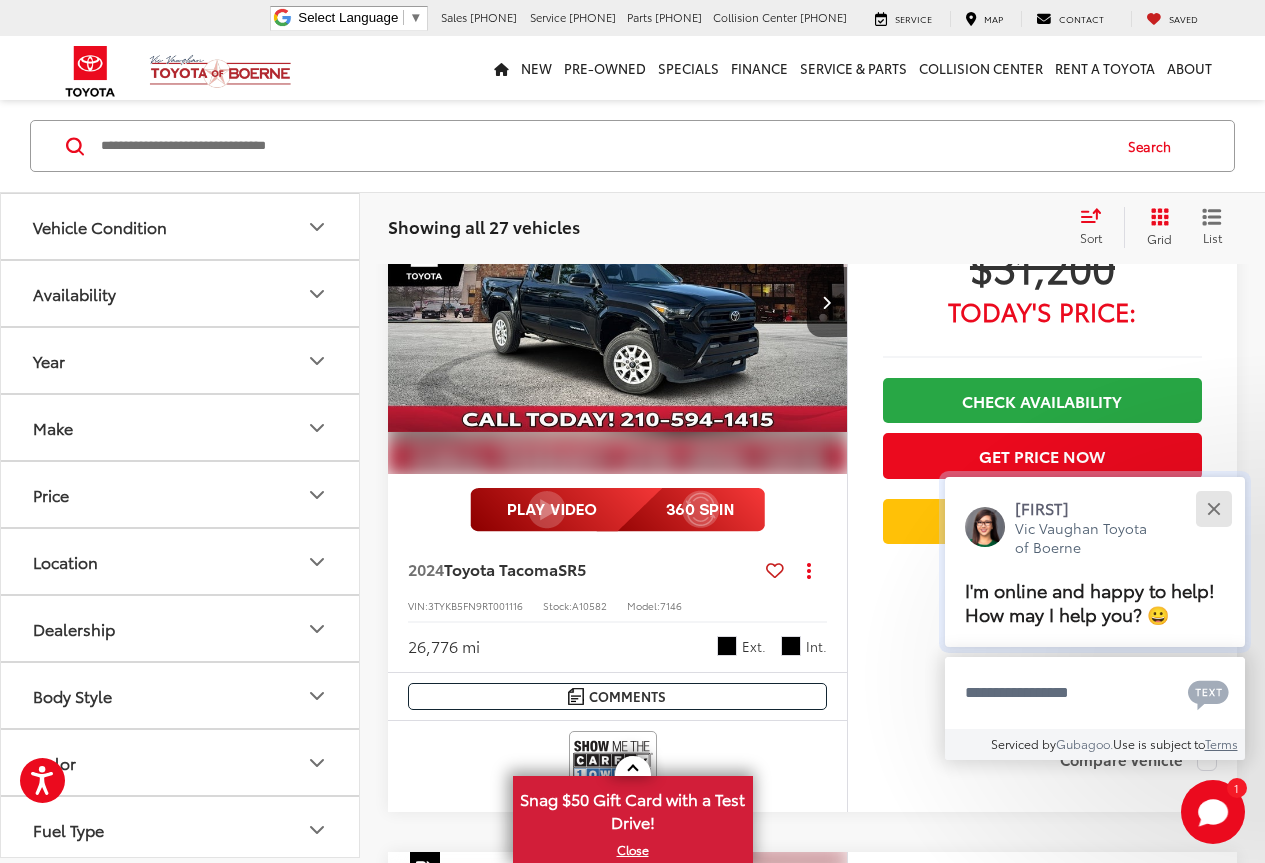 click at bounding box center [1213, 508] 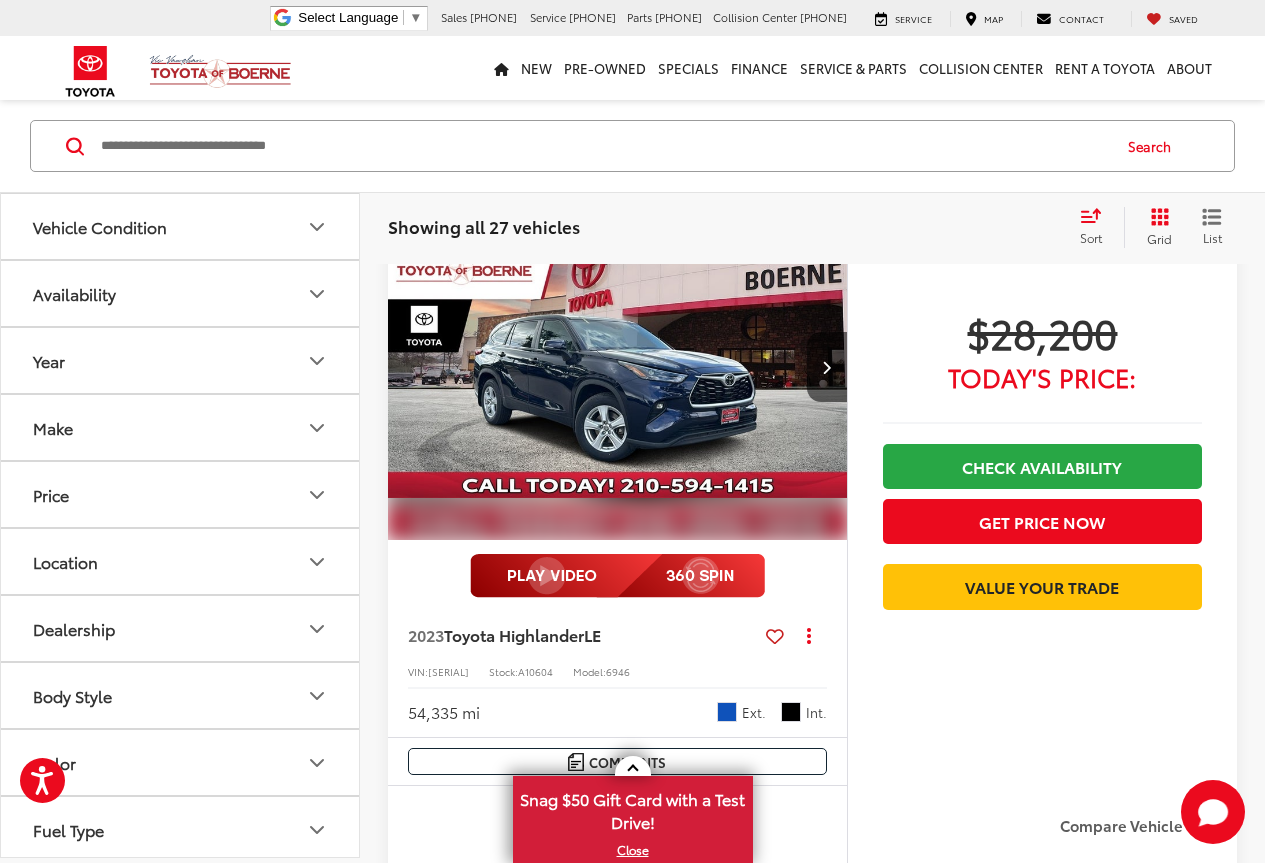 scroll, scrollTop: 7175, scrollLeft: 0, axis: vertical 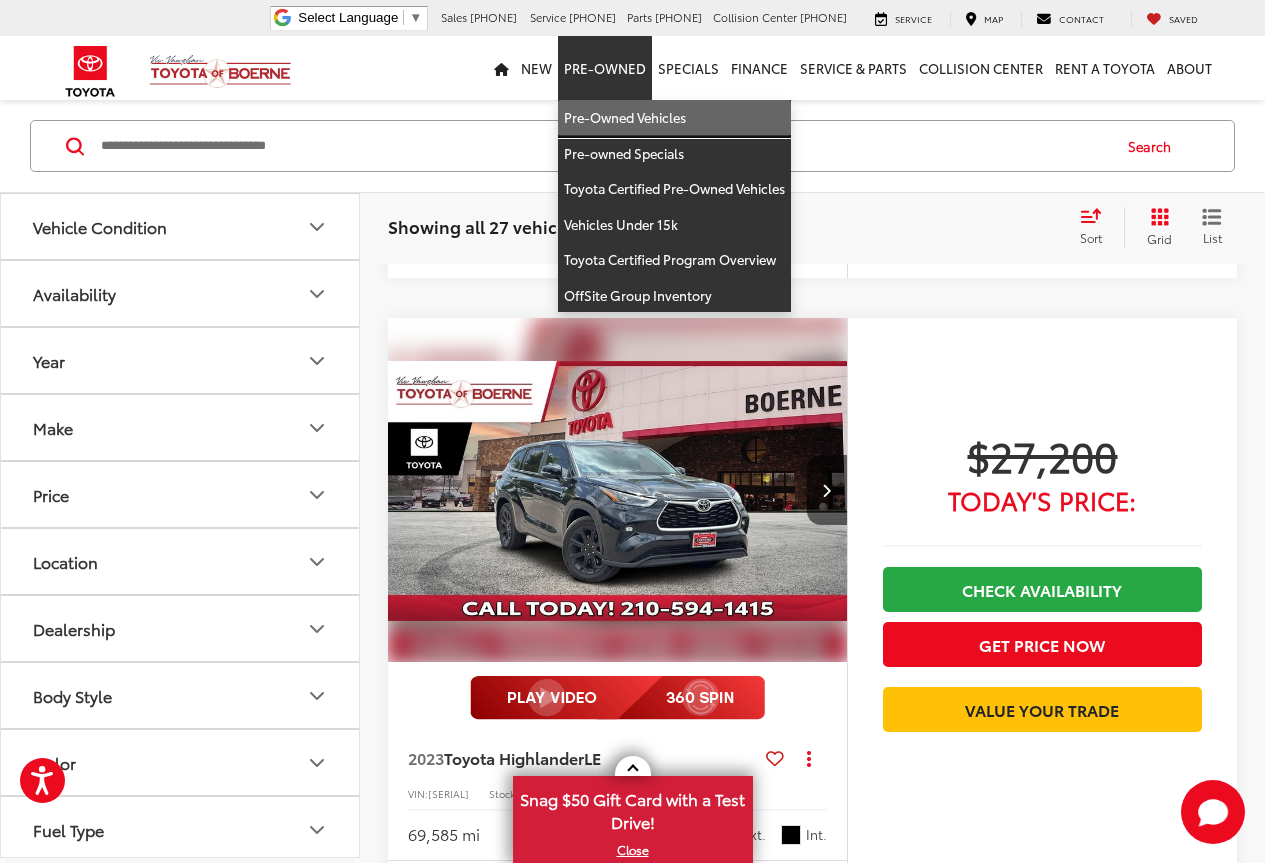 click on "Pre-Owned Vehicles" at bounding box center (674, 118) 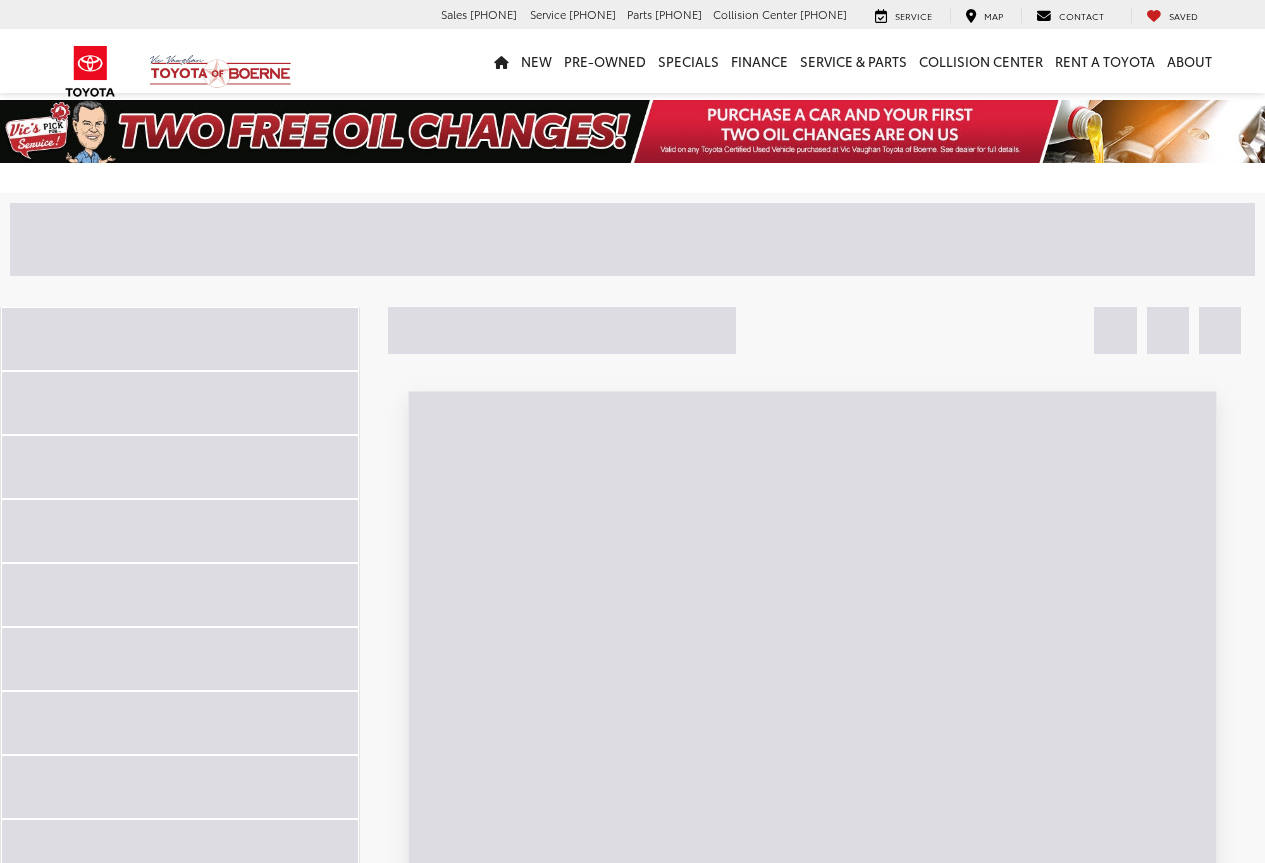 scroll, scrollTop: 0, scrollLeft: 0, axis: both 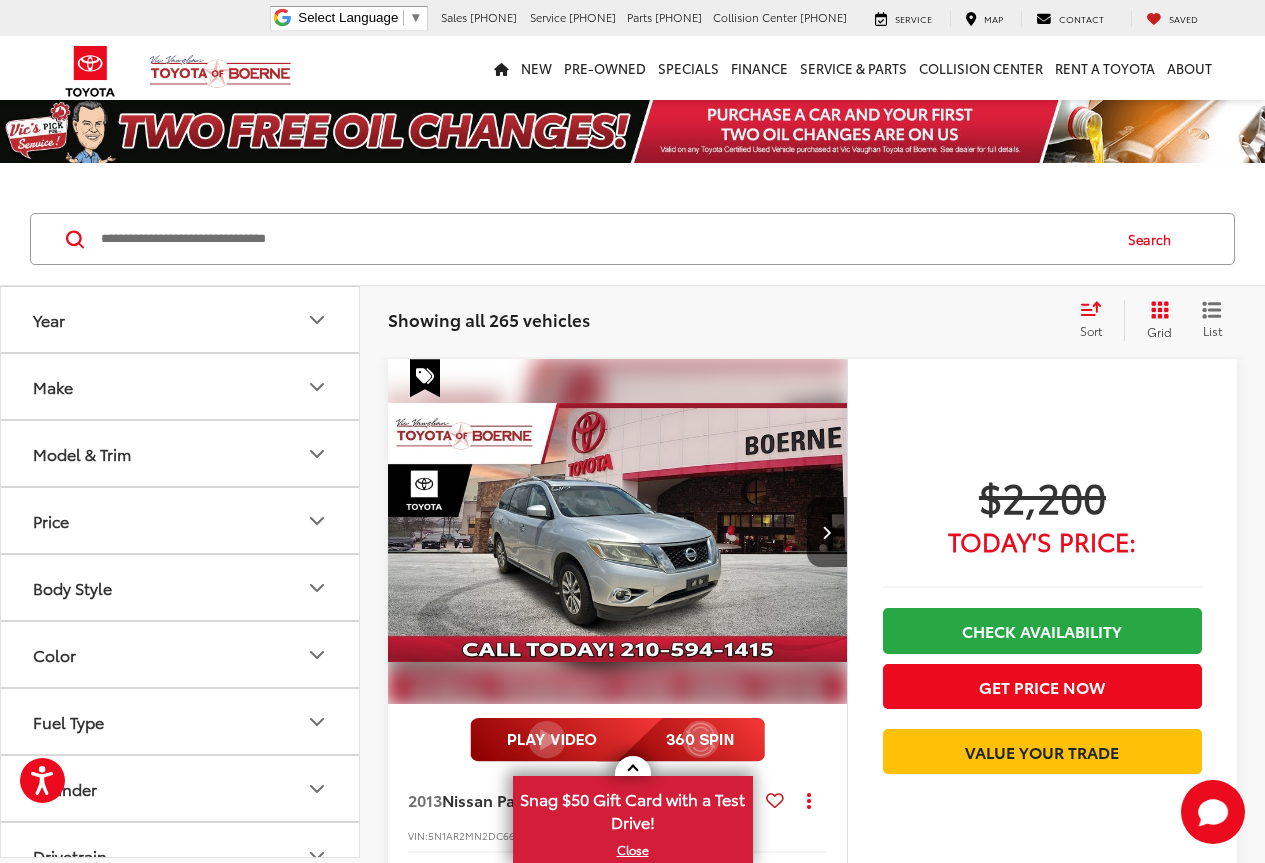 click 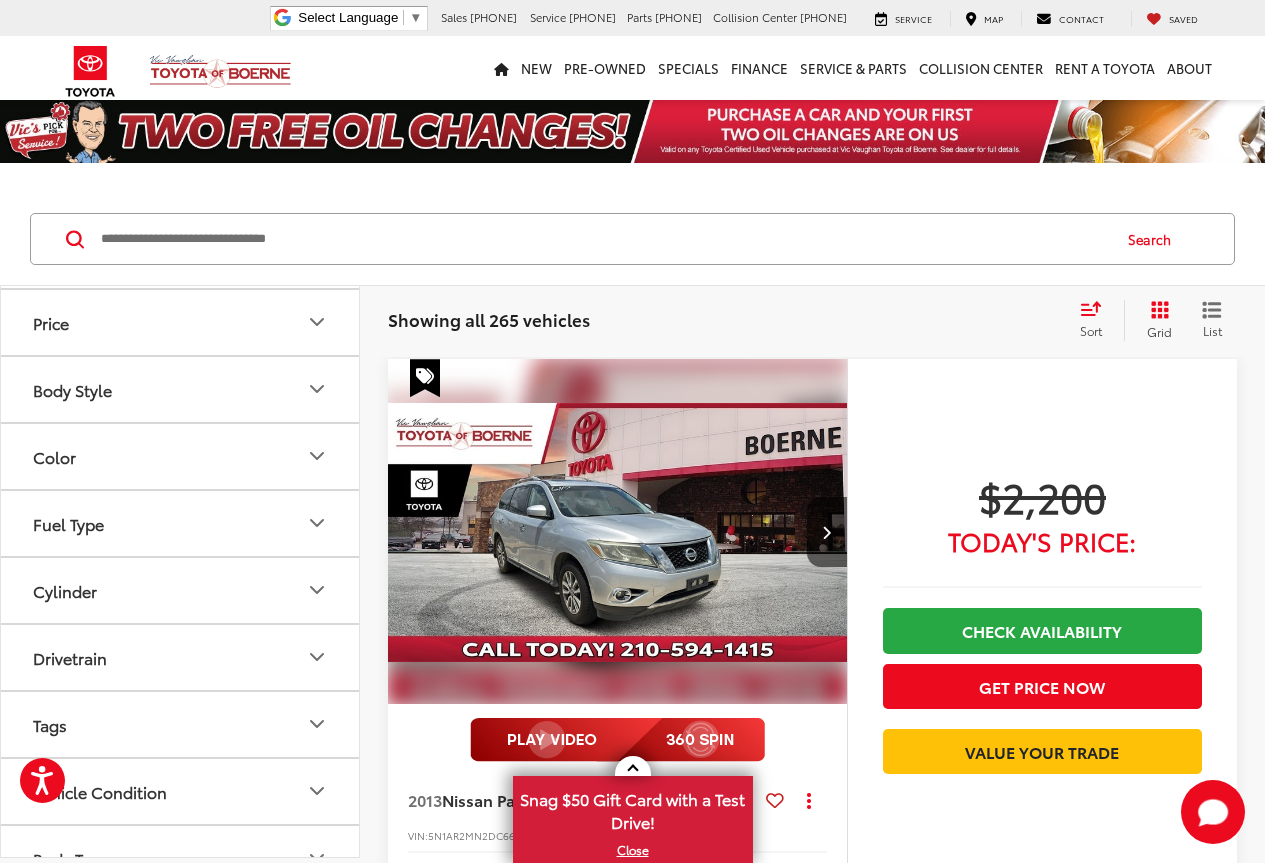 scroll, scrollTop: 700, scrollLeft: 0, axis: vertical 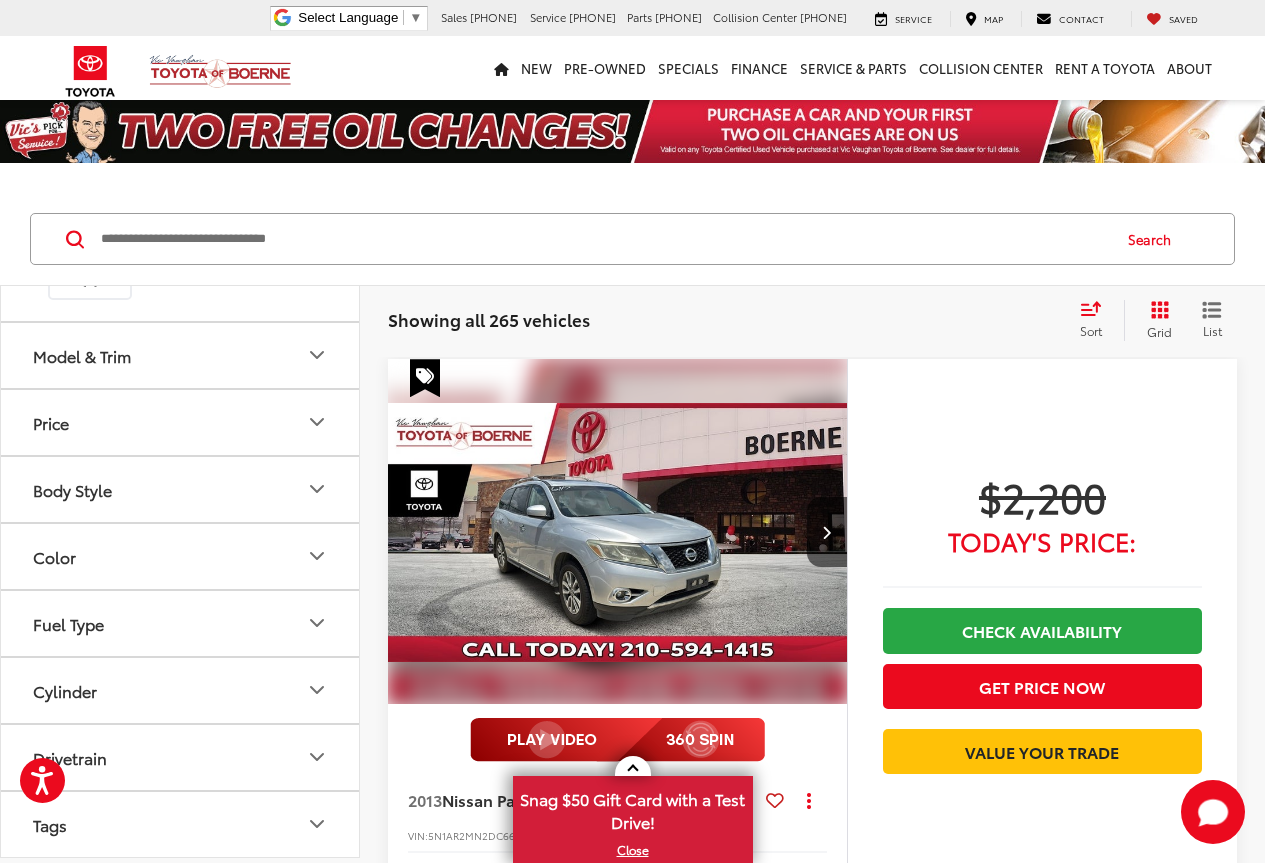 click at bounding box center [270, 192] 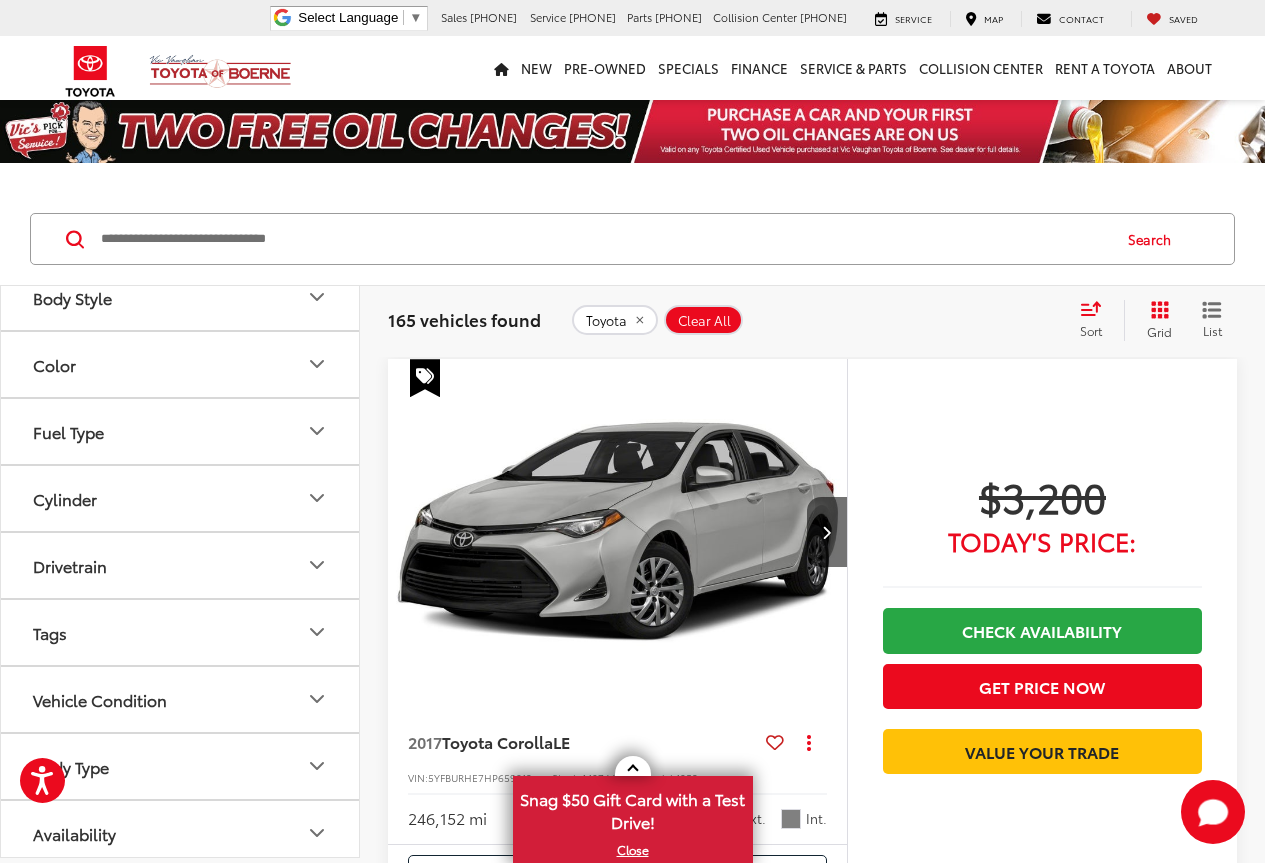 scroll, scrollTop: 900, scrollLeft: 0, axis: vertical 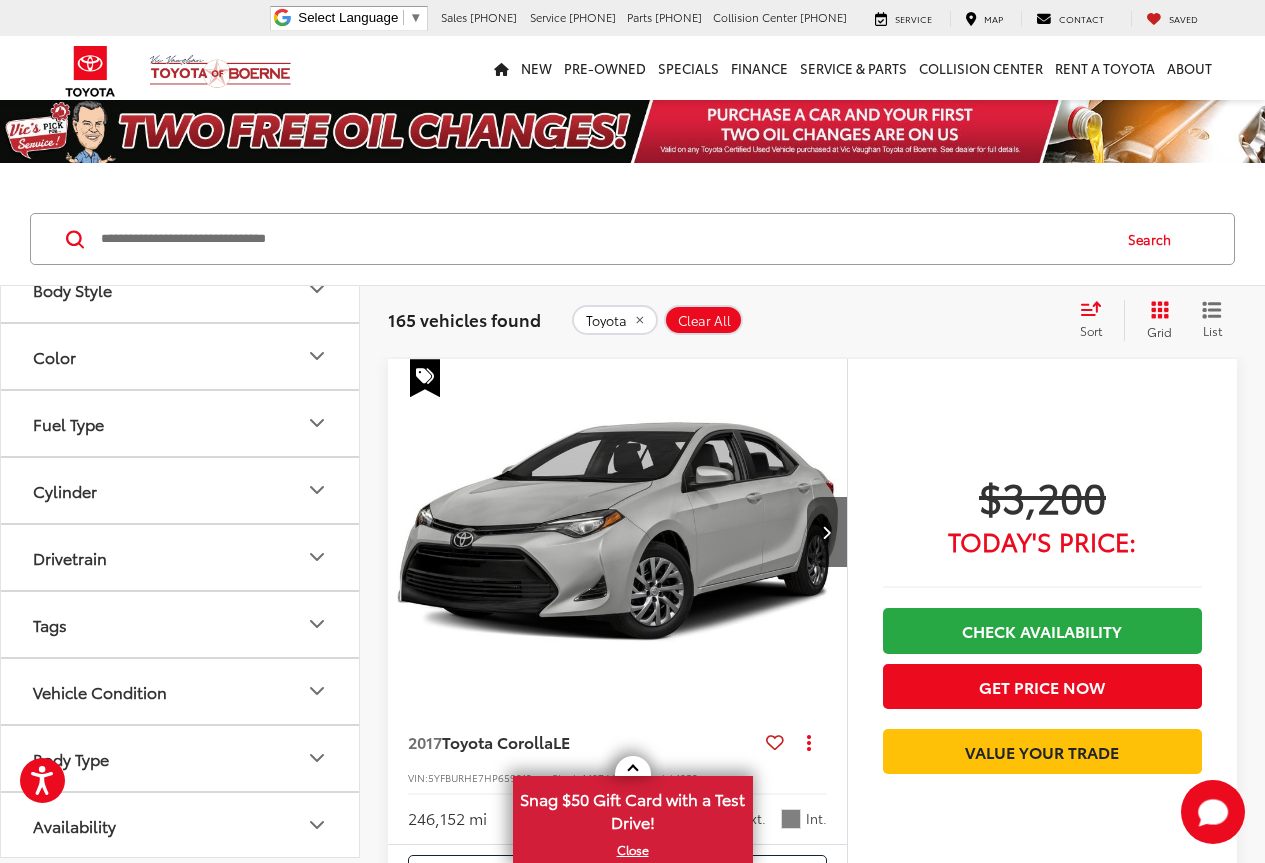 click 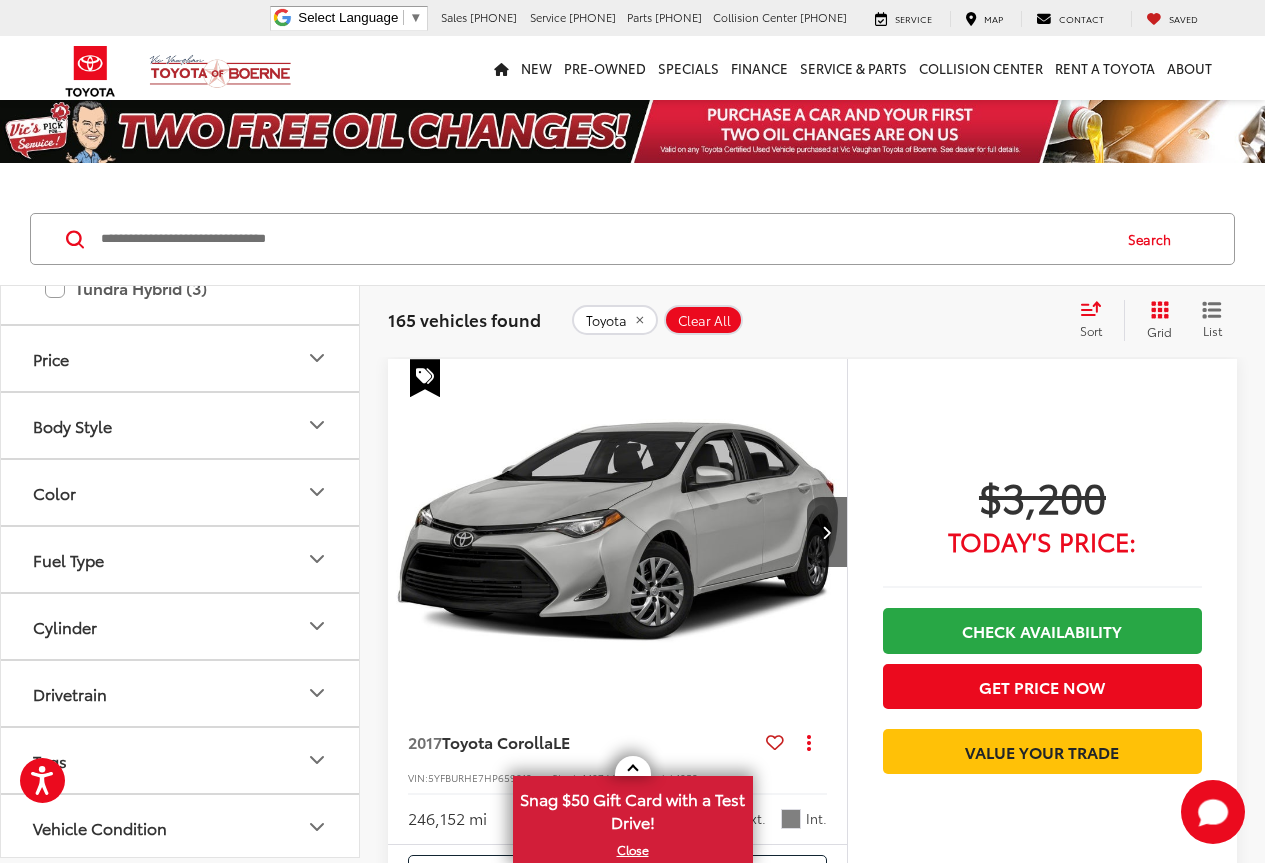 scroll, scrollTop: 1500, scrollLeft: 0, axis: vertical 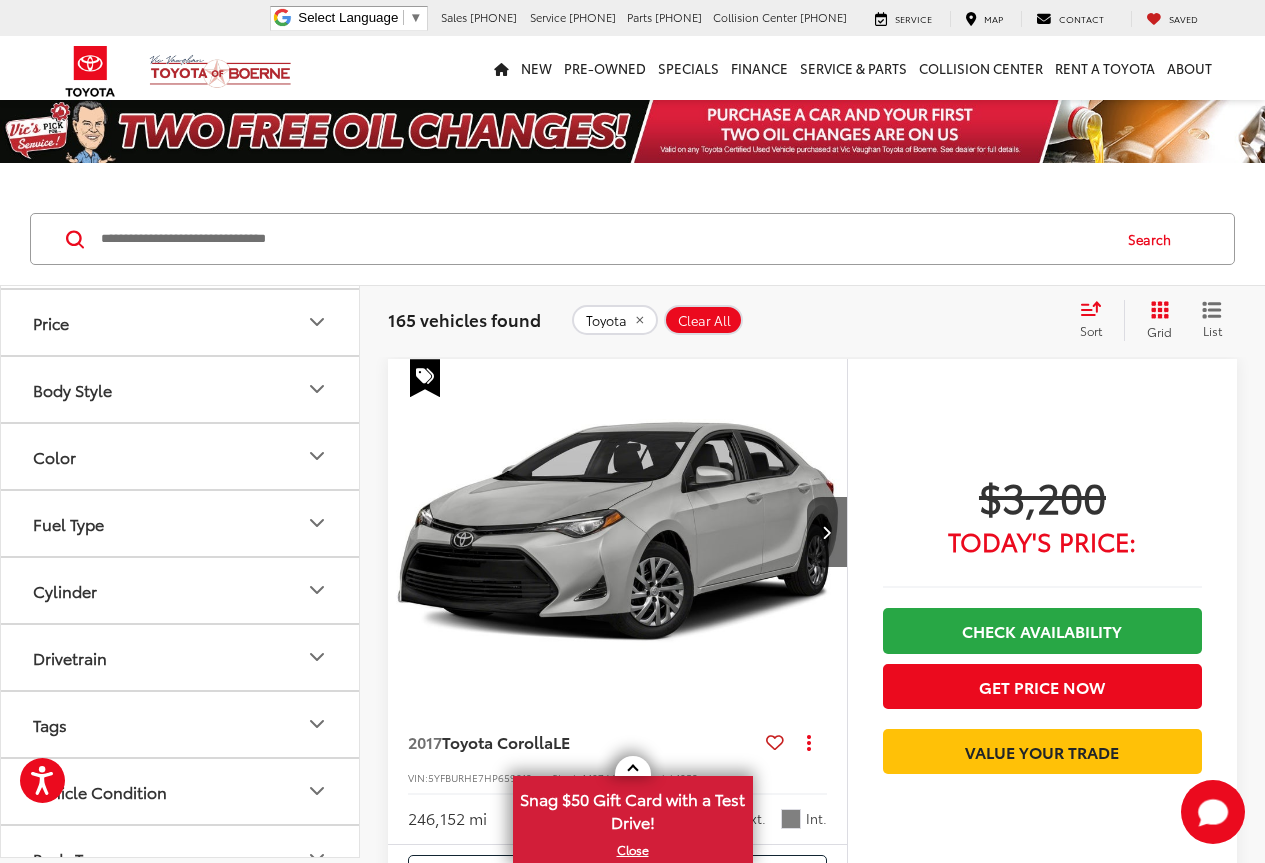 click on "Tundra (8)" at bounding box center [180, 217] 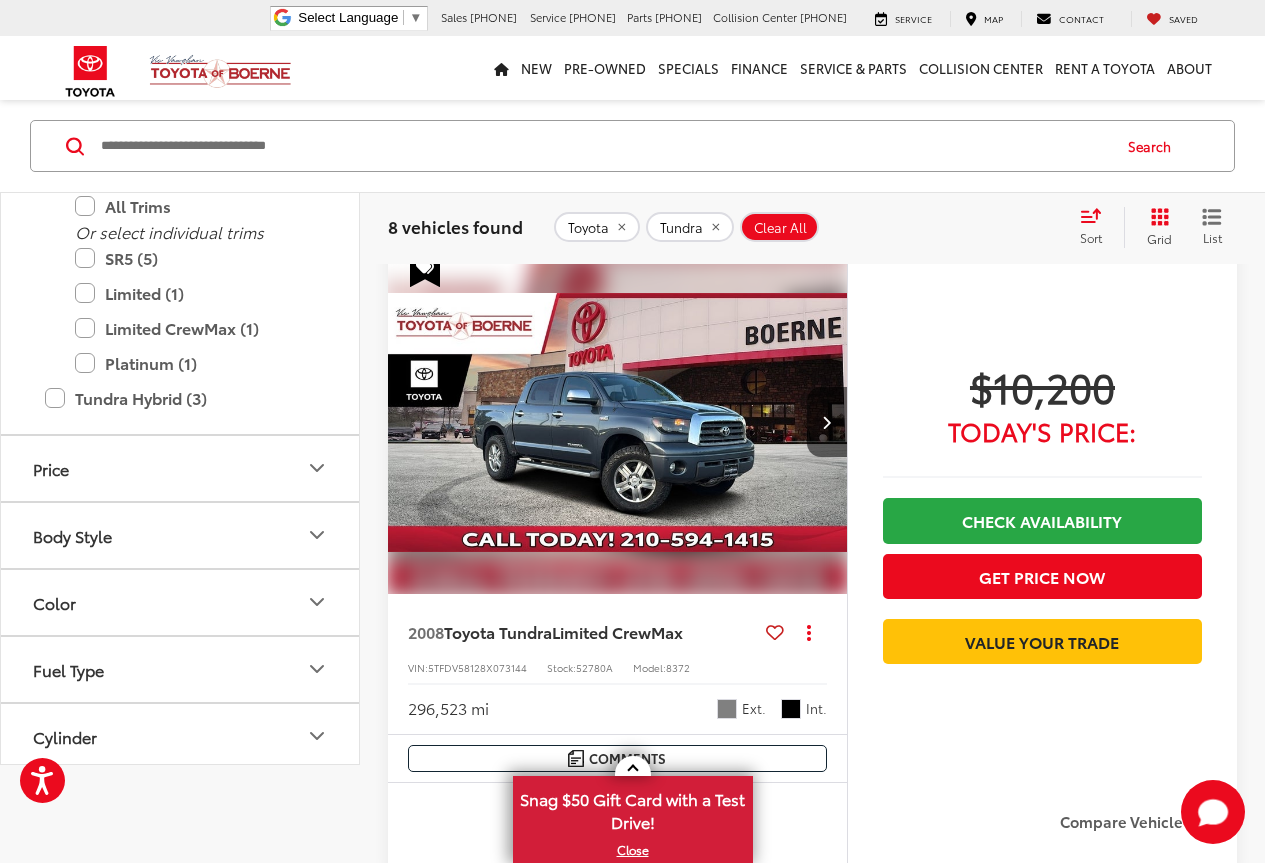 scroll, scrollTop: 400, scrollLeft: 0, axis: vertical 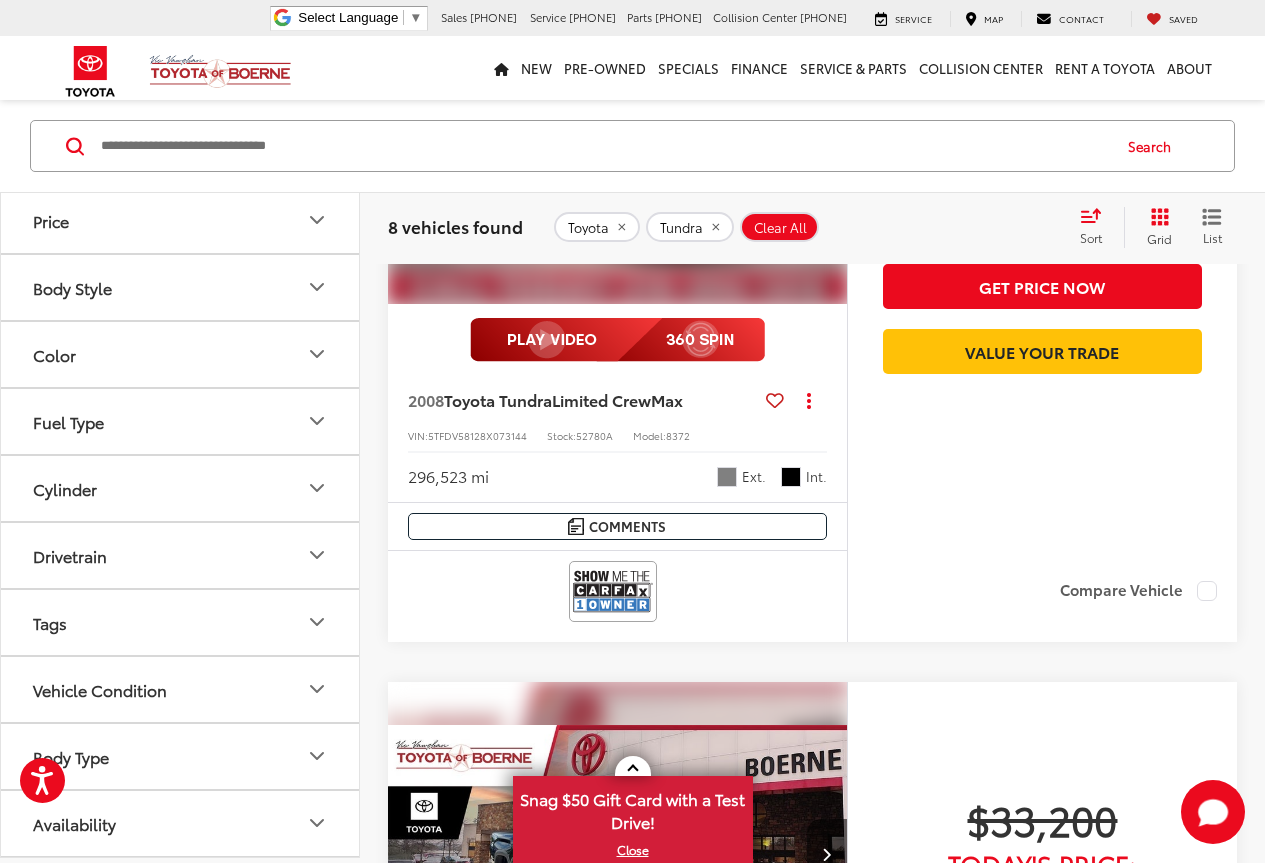 click on "Drivetrain" at bounding box center [181, 555] 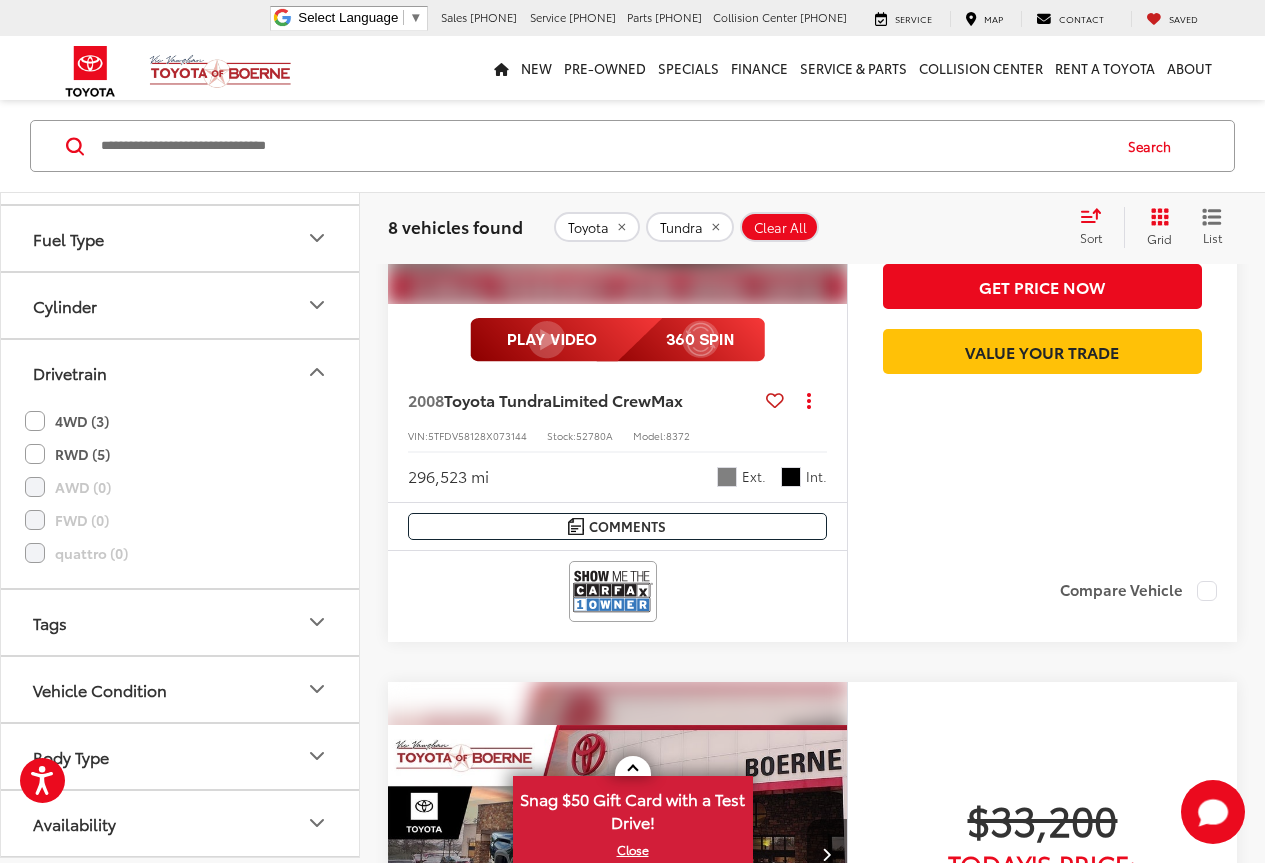 click on "4WD (3)" 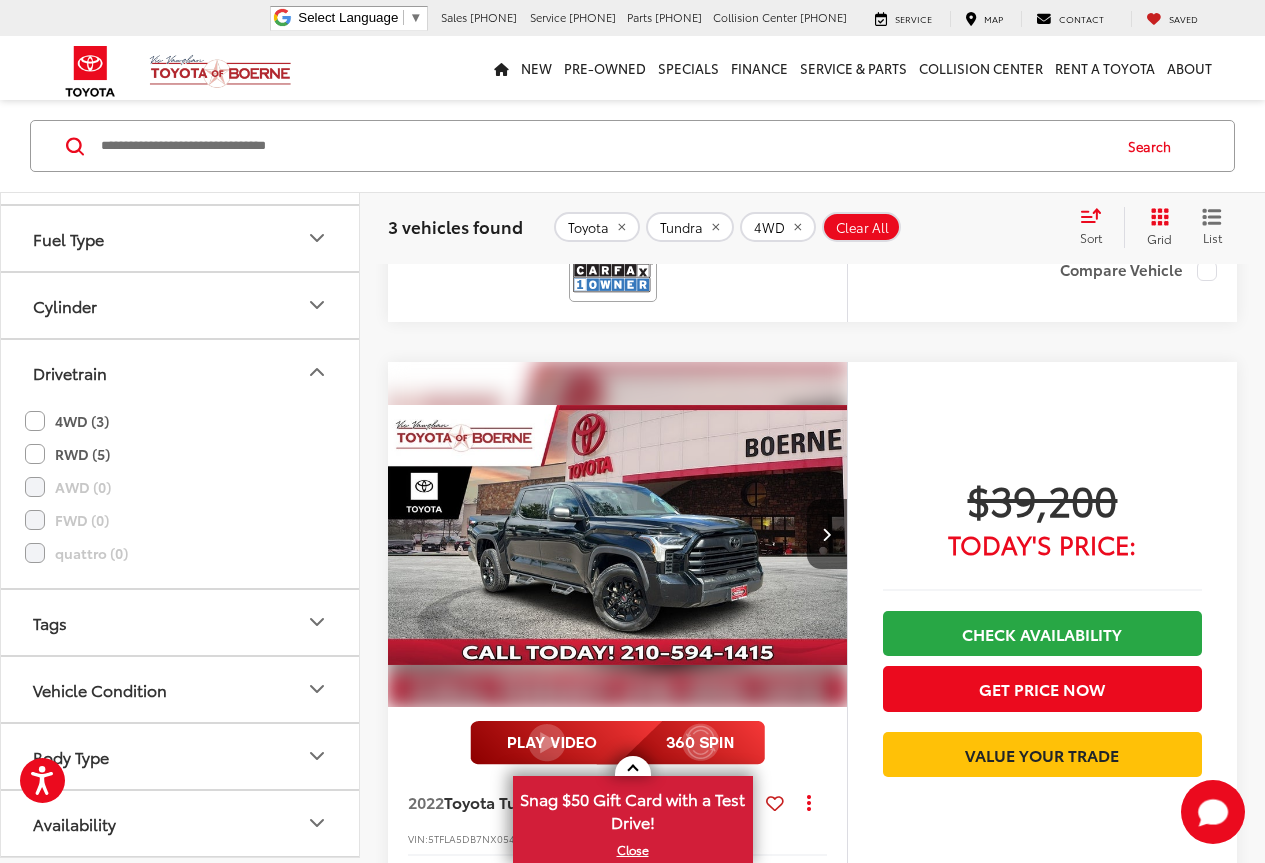 scroll, scrollTop: 900, scrollLeft: 0, axis: vertical 